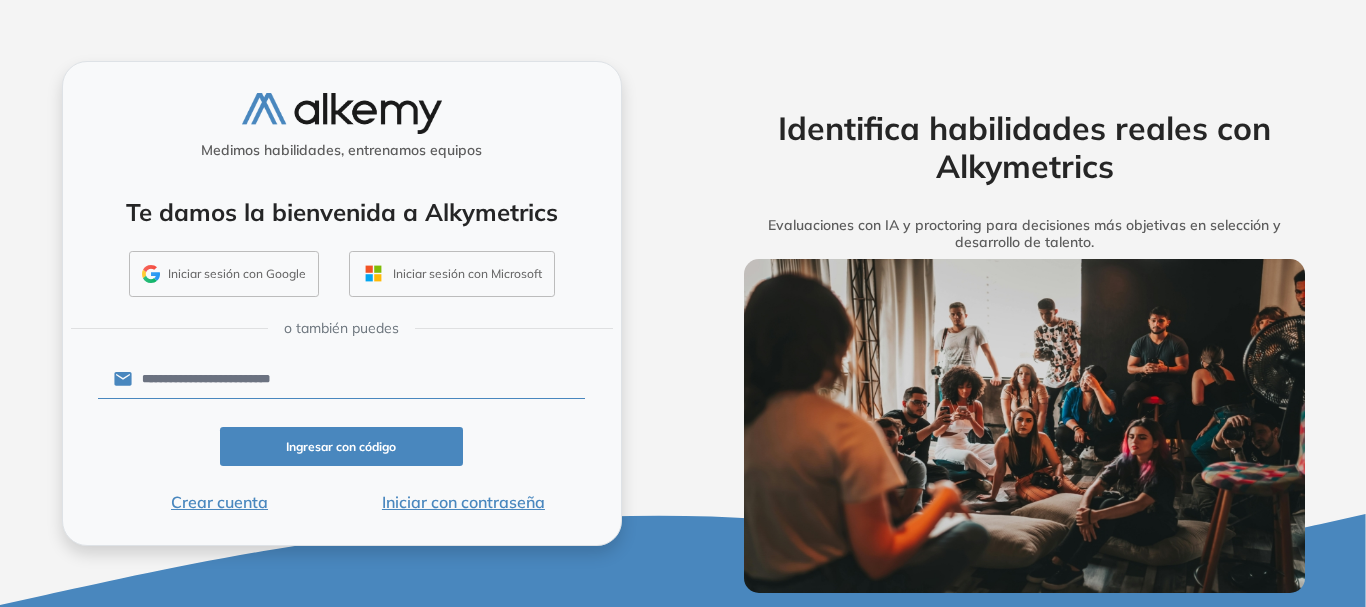 scroll, scrollTop: 0, scrollLeft: 0, axis: both 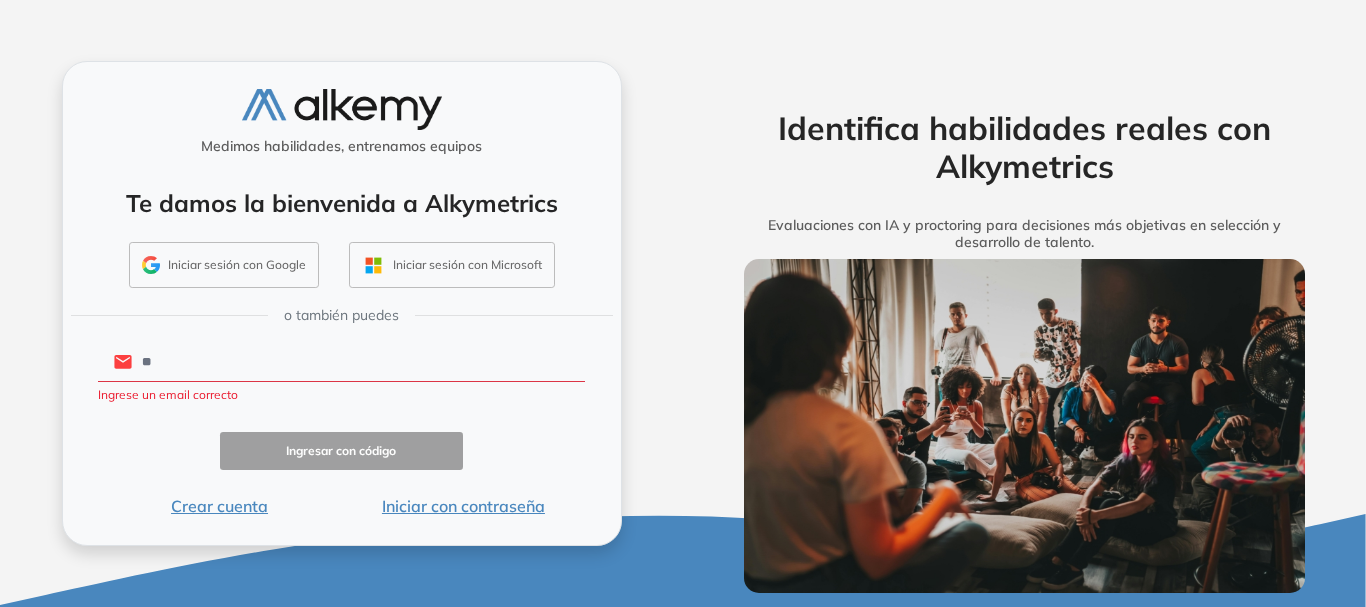 type on "*" 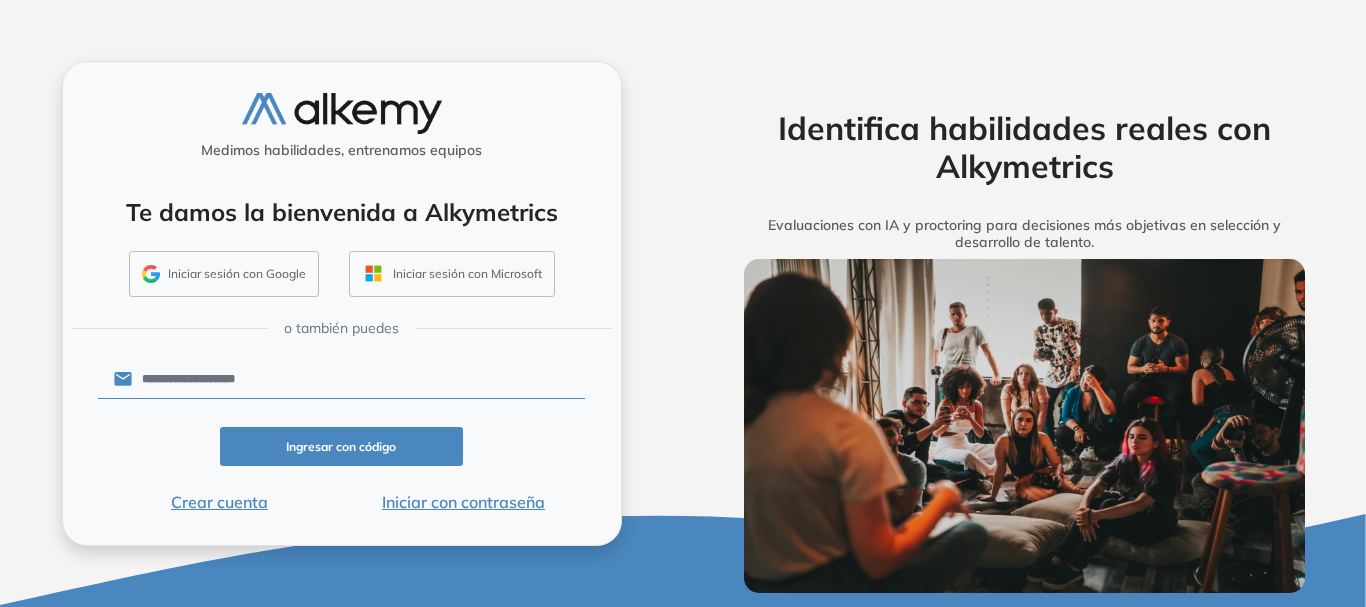 type on "**********" 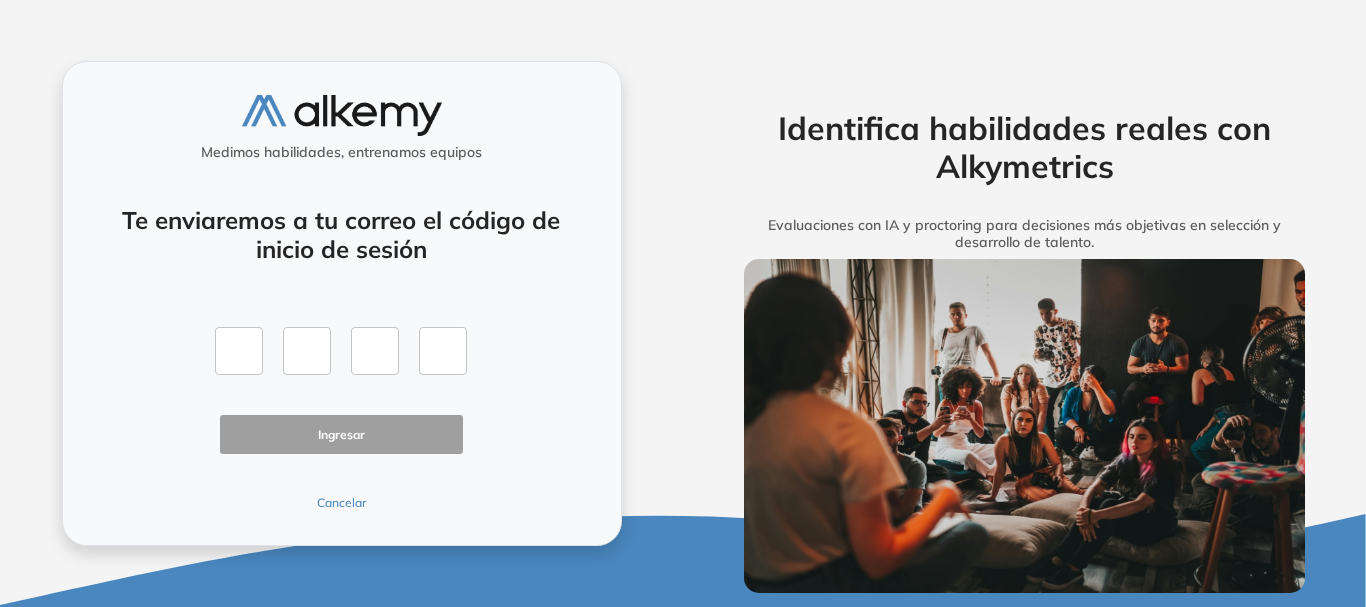 click on "Cancelar" at bounding box center [342, 503] 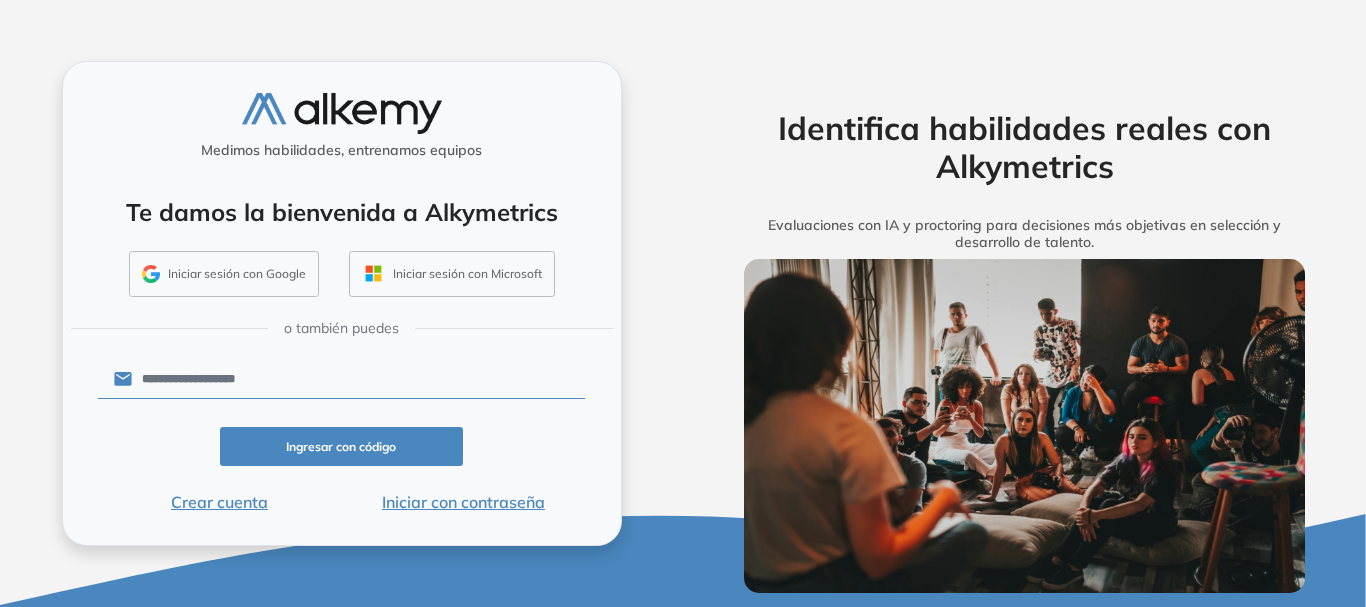 click on "Iniciar con contraseña" at bounding box center (463, 502) 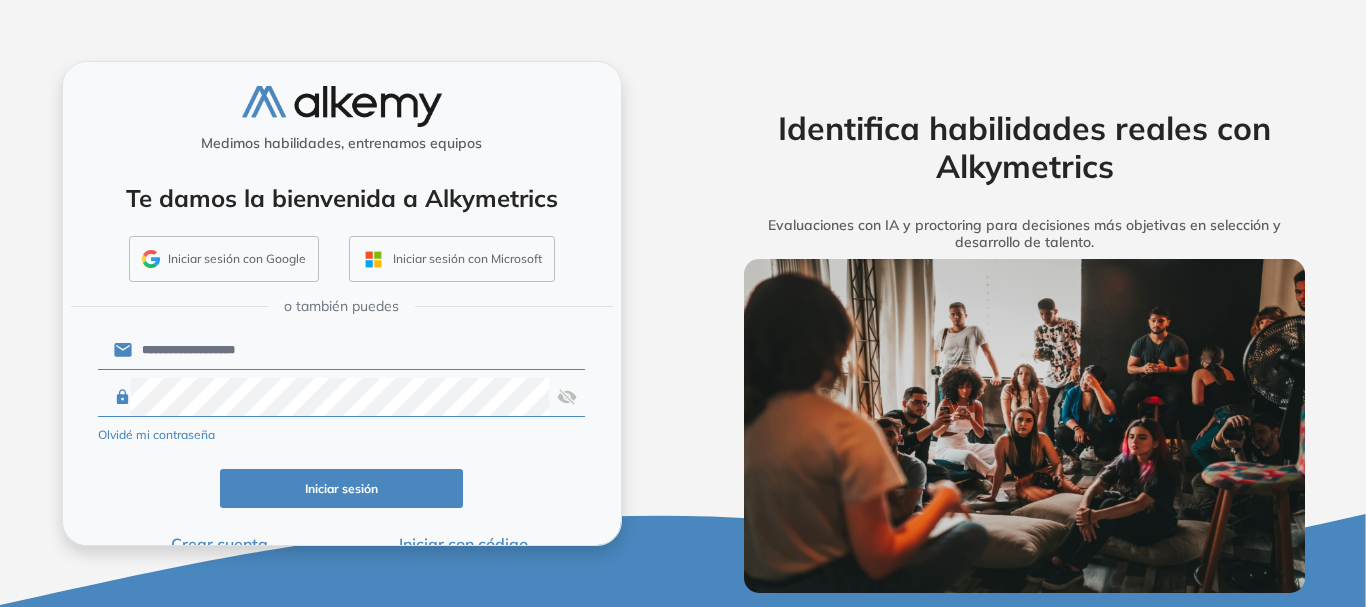 click on "Iniciar sesión" at bounding box center (342, 488) 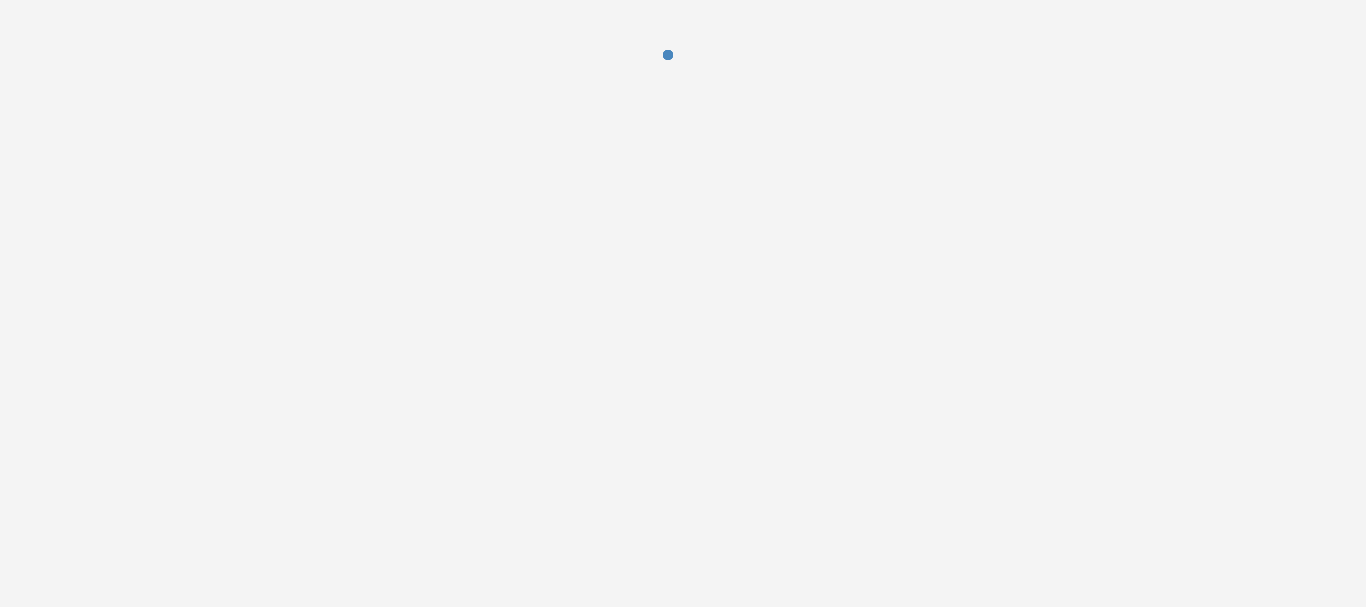 scroll, scrollTop: 0, scrollLeft: 0, axis: both 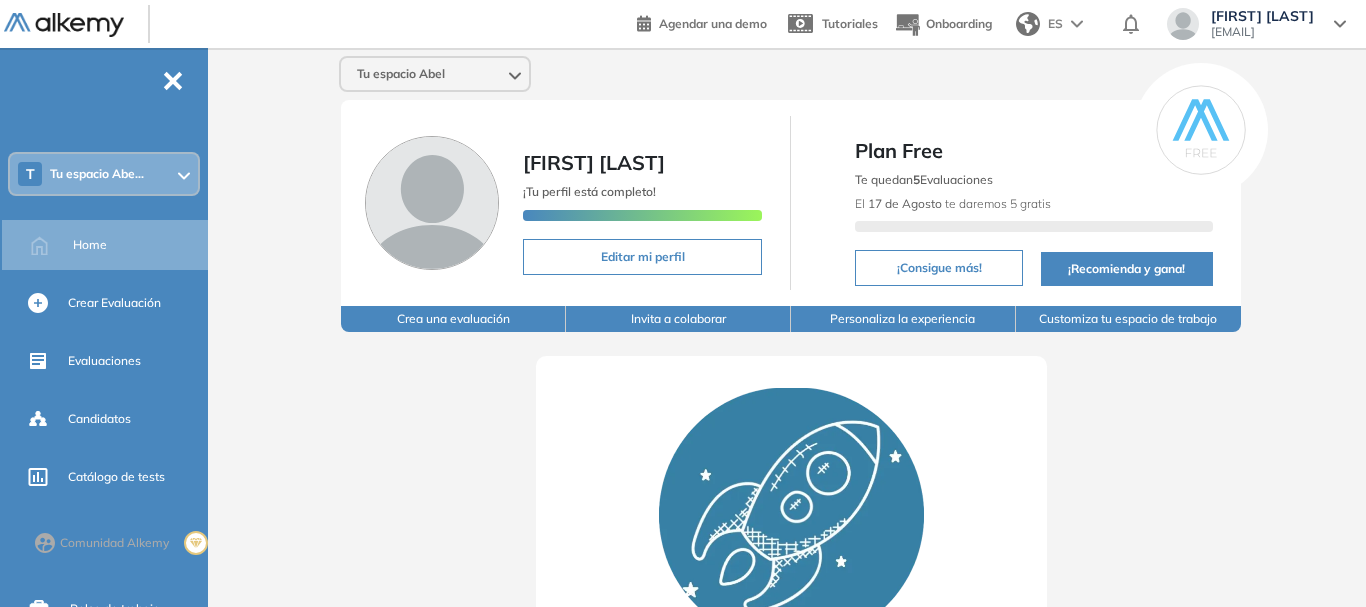 click 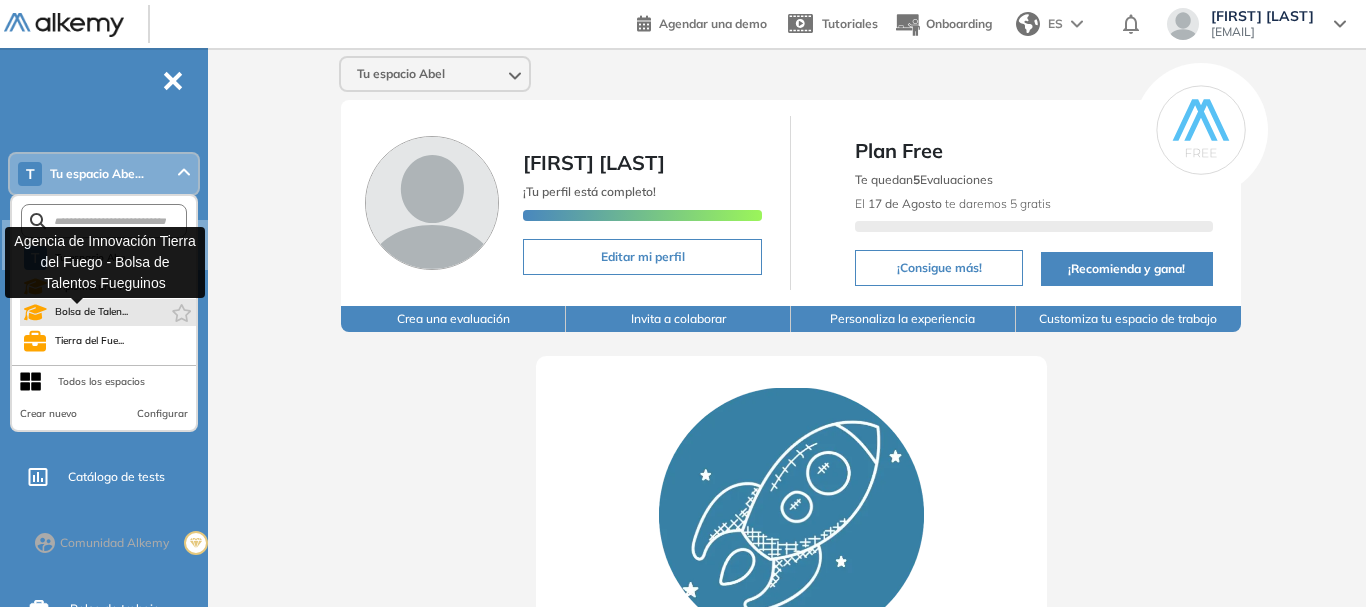click on "Bolsa de Talen..." at bounding box center (92, 312) 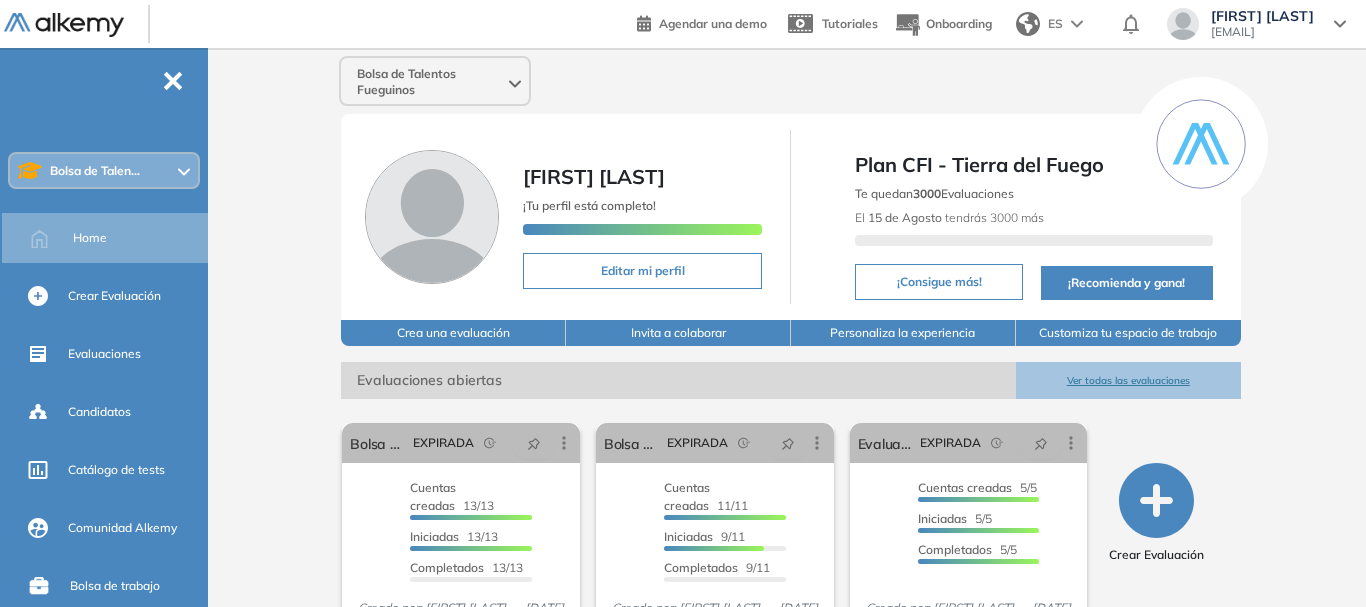 click on "[DATE]" at bounding box center (791, 494) 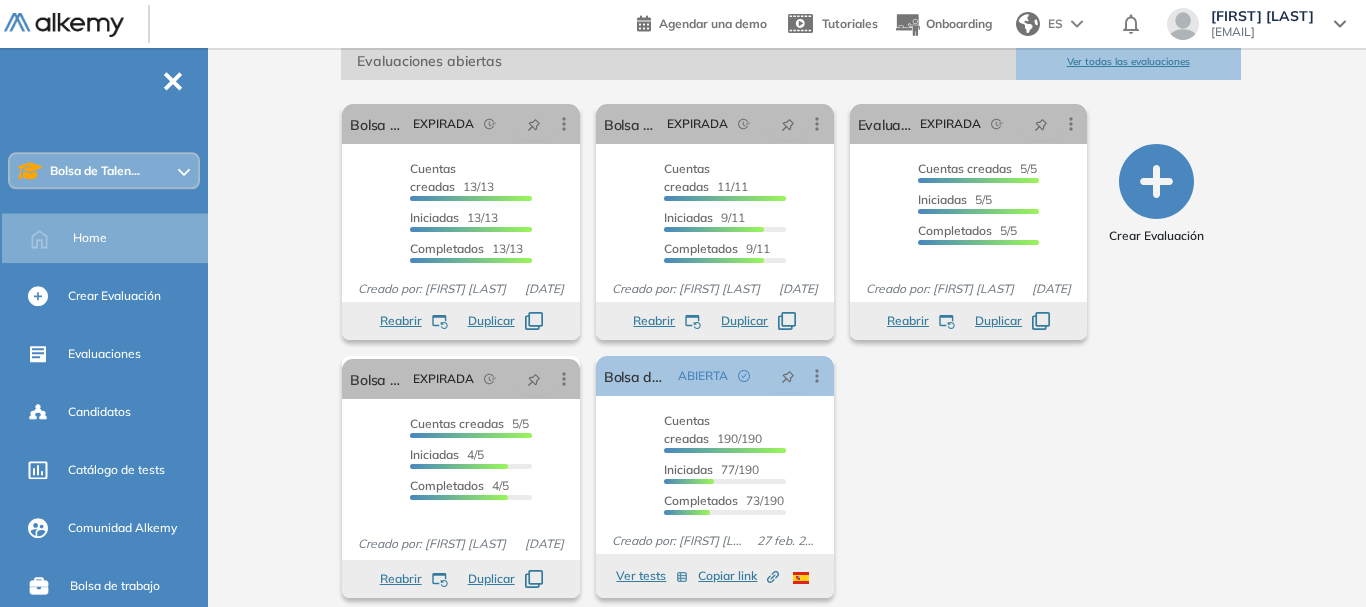scroll, scrollTop: 334, scrollLeft: 0, axis: vertical 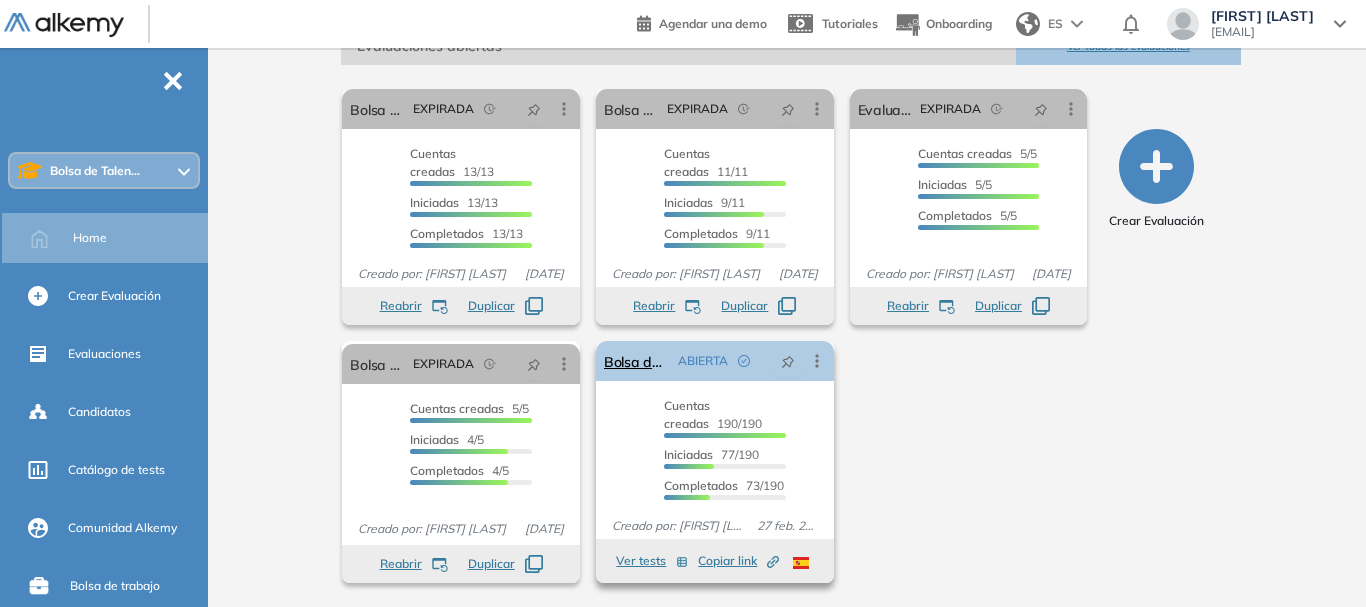click 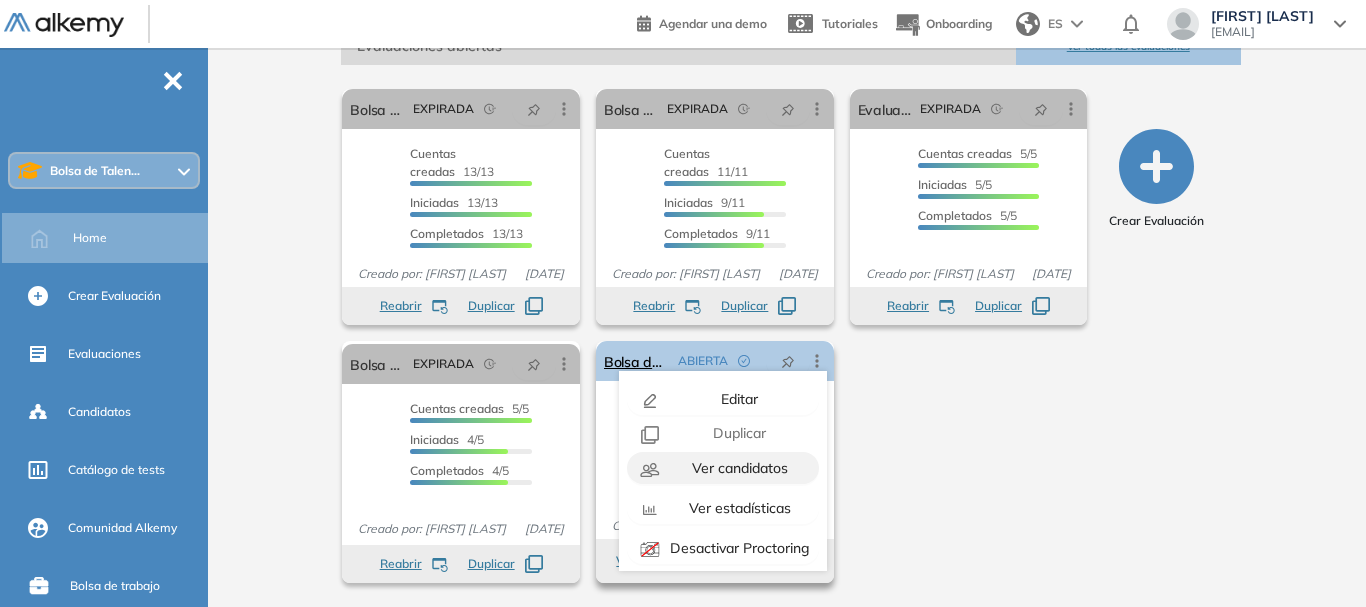 click on "Ver candidatos" at bounding box center [738, 468] 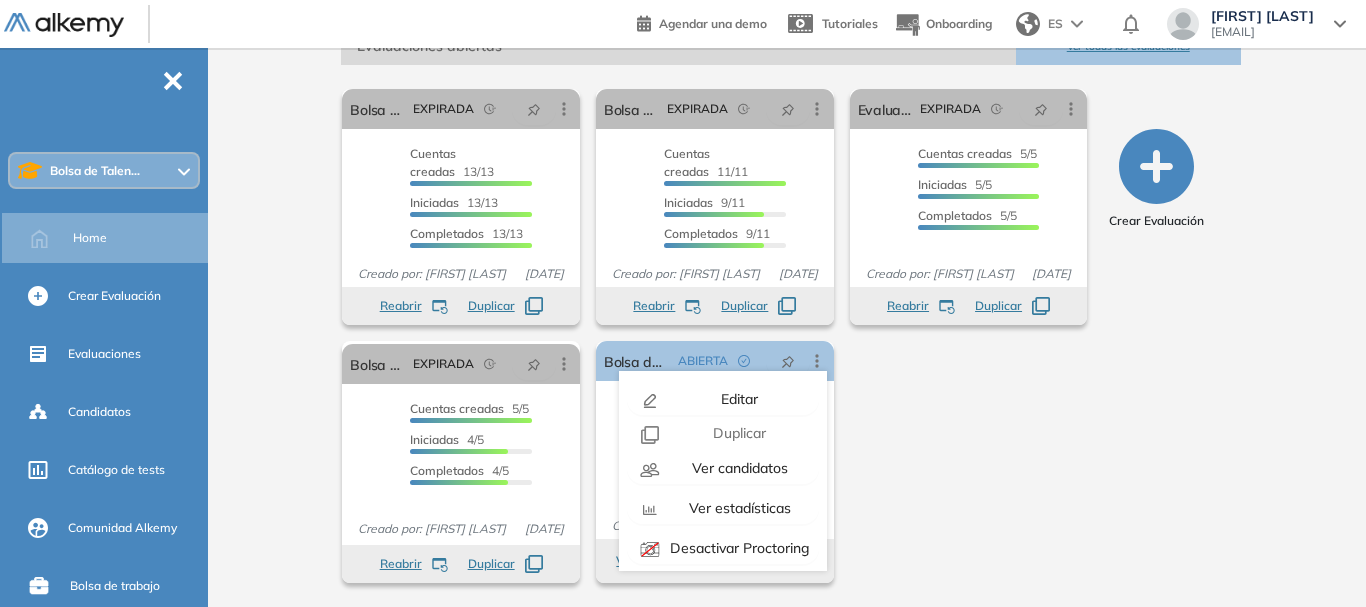 click on "El proctoring será activado ¡Importante!: Los usuarios que ya realizaron la evaluación no tendrán registros del proctoring Cancelar operación Activar Bolsa de Talento 2025: Python/Django EXPIRADA Editar Los siguientes tests ya no están disponibles o tienen una nueva versión Revisa en el catálogo otras opciones o su detalle. Entendido Duplicar Reabrir Eliminar Ver candidatos Ver estadísticas Desactivar Proctoring Cerrar evaluación Mover de workspace Created by potrace 1.16, written by Peter Selinger 2001-2019 Copiar ID Publico Cuentas creadas 13/13 Prefiltrados 0/13 Iniciadas 13/13 Completados 13/13 Invitaciones enviadas 13 Invitados Evaluación completada 13 veces Fecha límite [DATE] Creado por: [FIRST] [LAST] [DATE] Reabrir Los siguientes tests ya no están disponibles o tienen una nueva versión Revisa en el catálogo otras opciones o su detalle. Entendido Duplicar El proctoring será activado Cancelar operación Activar Bolsa de Talento 2025: .NET/React EXPIRADA Editar Entendido" at bounding box center (714, 336) 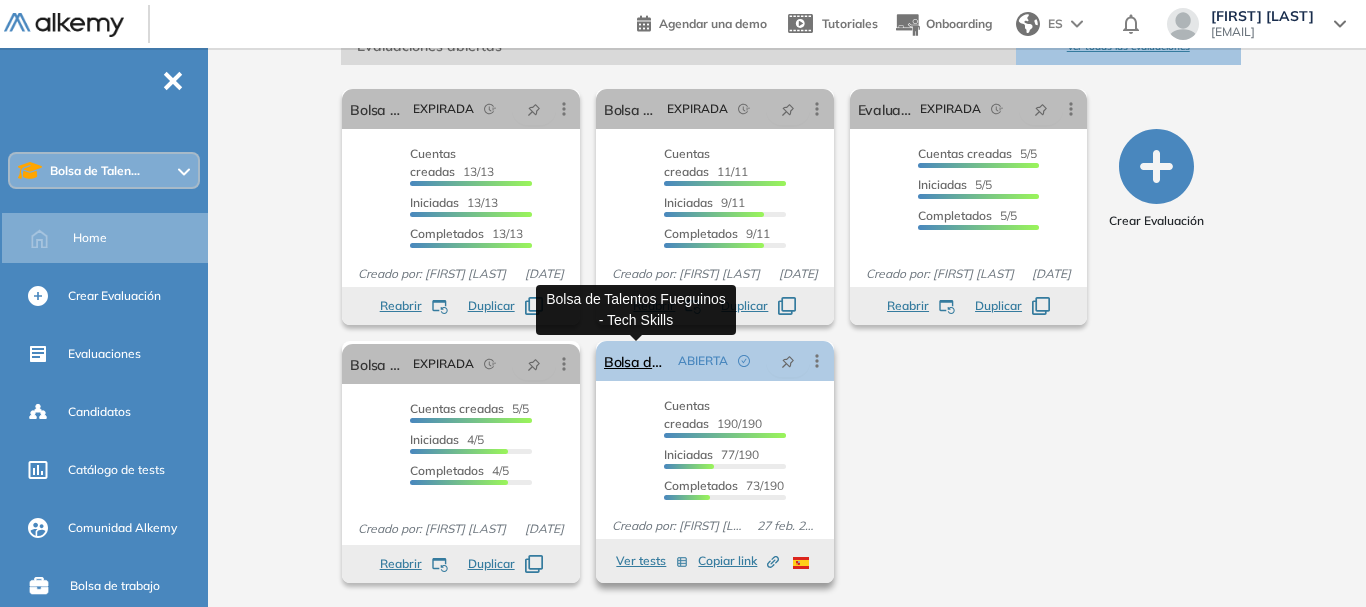 click on "Bolsa de Talentos Fueguinos - Tech Skills" at bounding box center [637, 361] 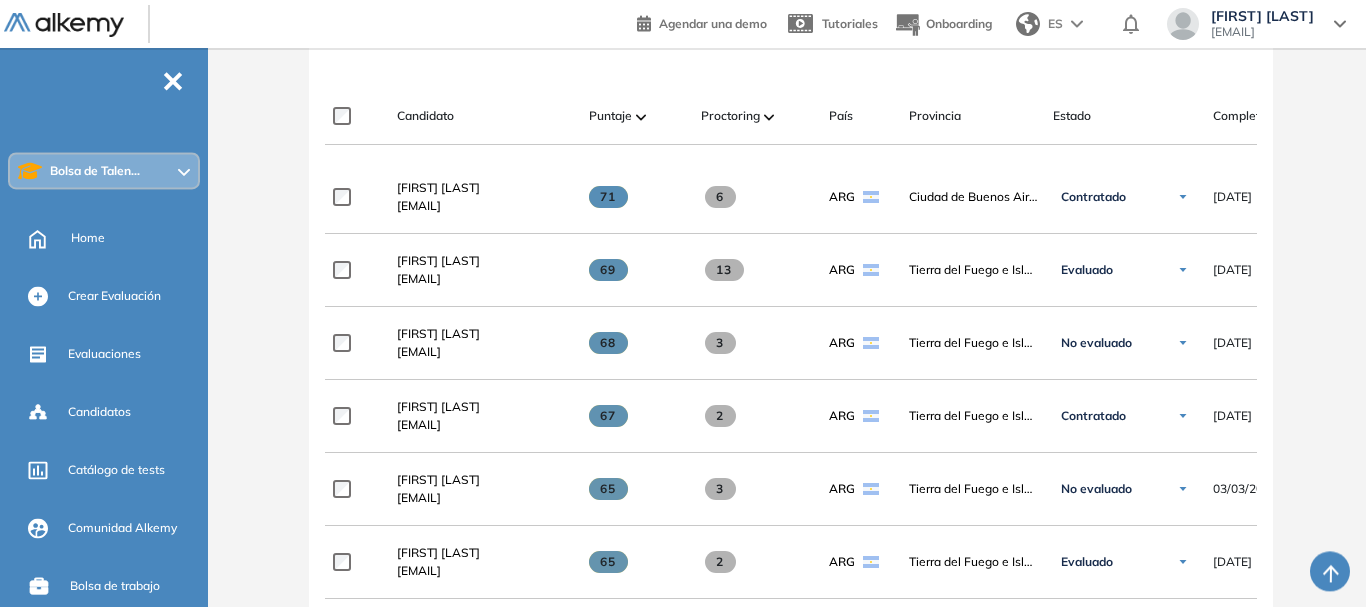scroll, scrollTop: 510, scrollLeft: 0, axis: vertical 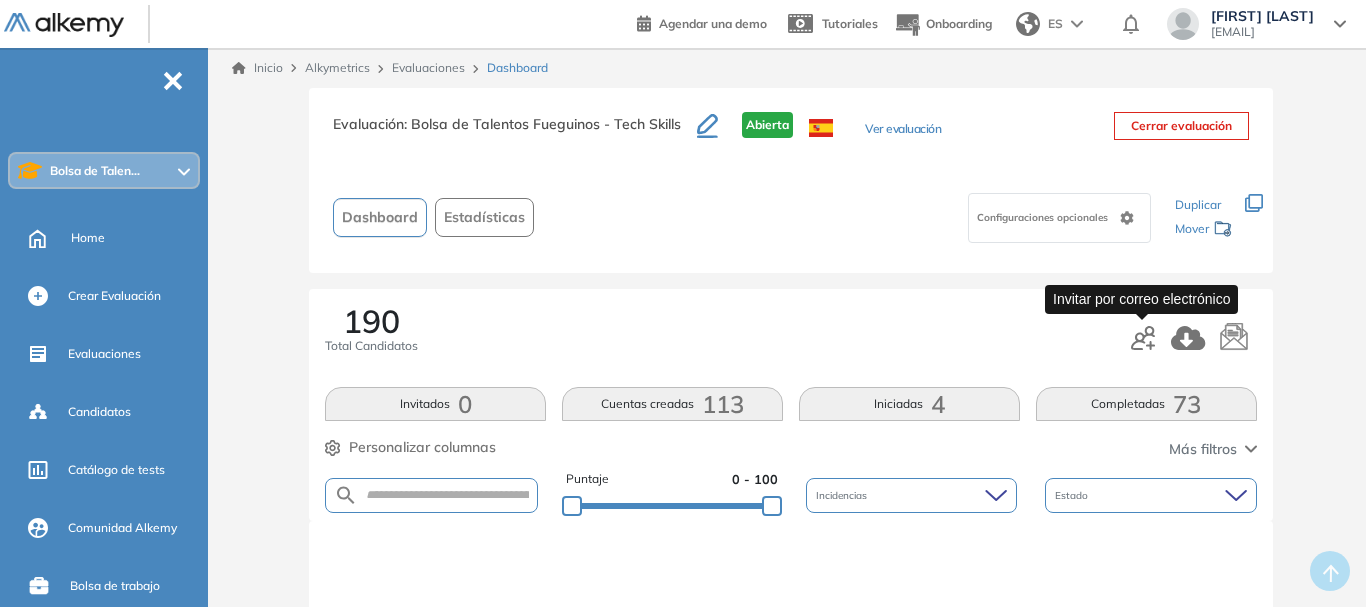 click 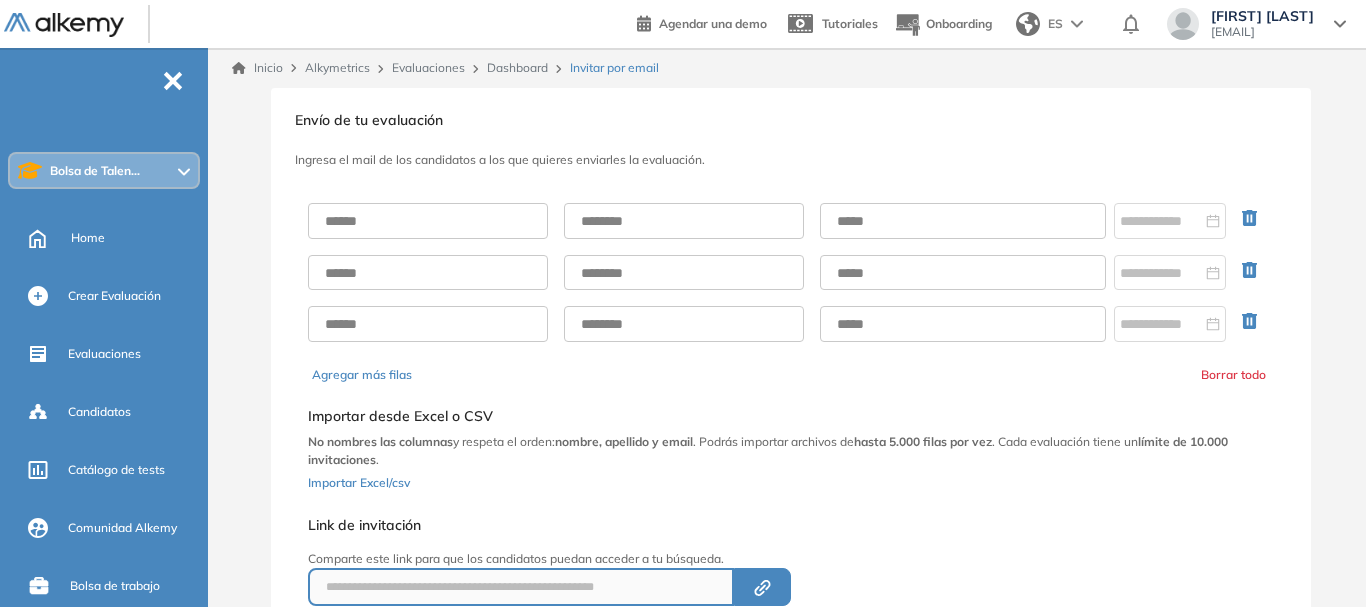 click on "Dashboard" at bounding box center [517, 67] 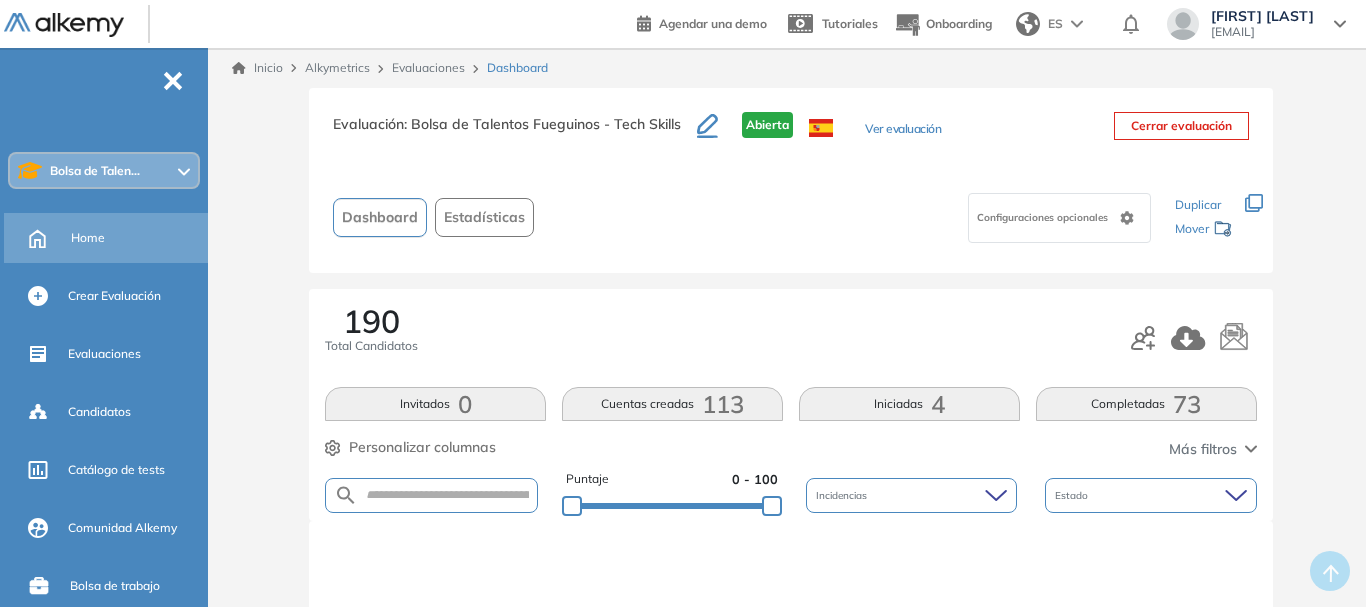 click on "Home" at bounding box center [88, 238] 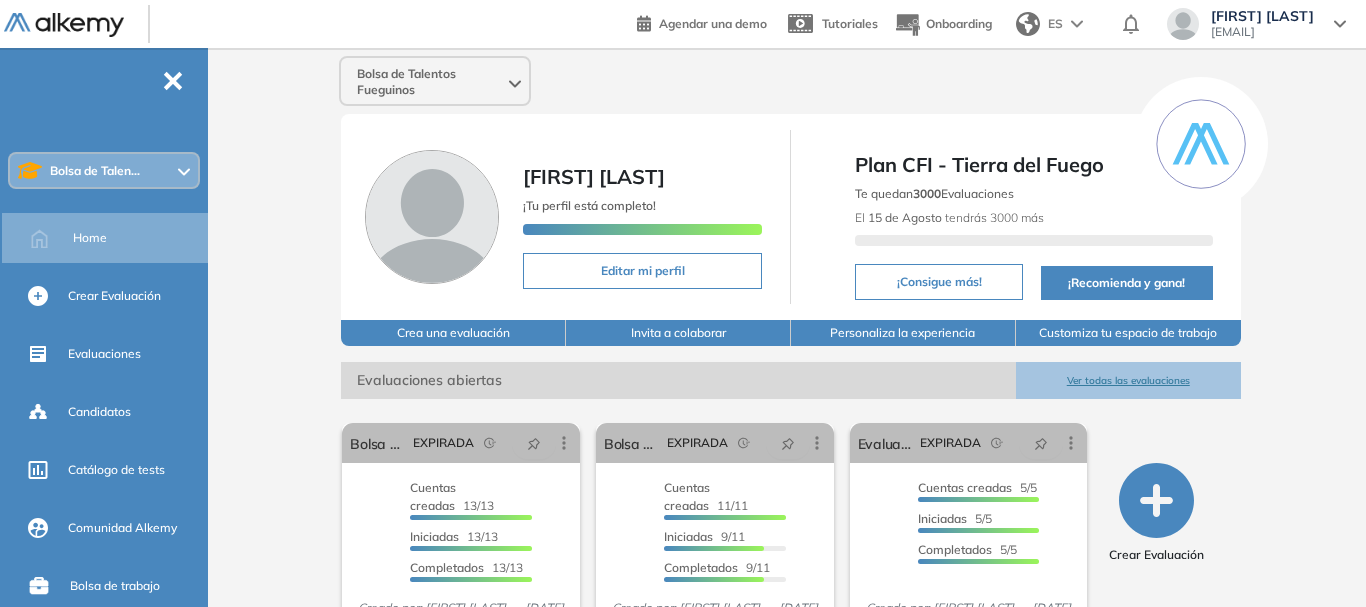 click on "[DATE]" at bounding box center [791, 494] 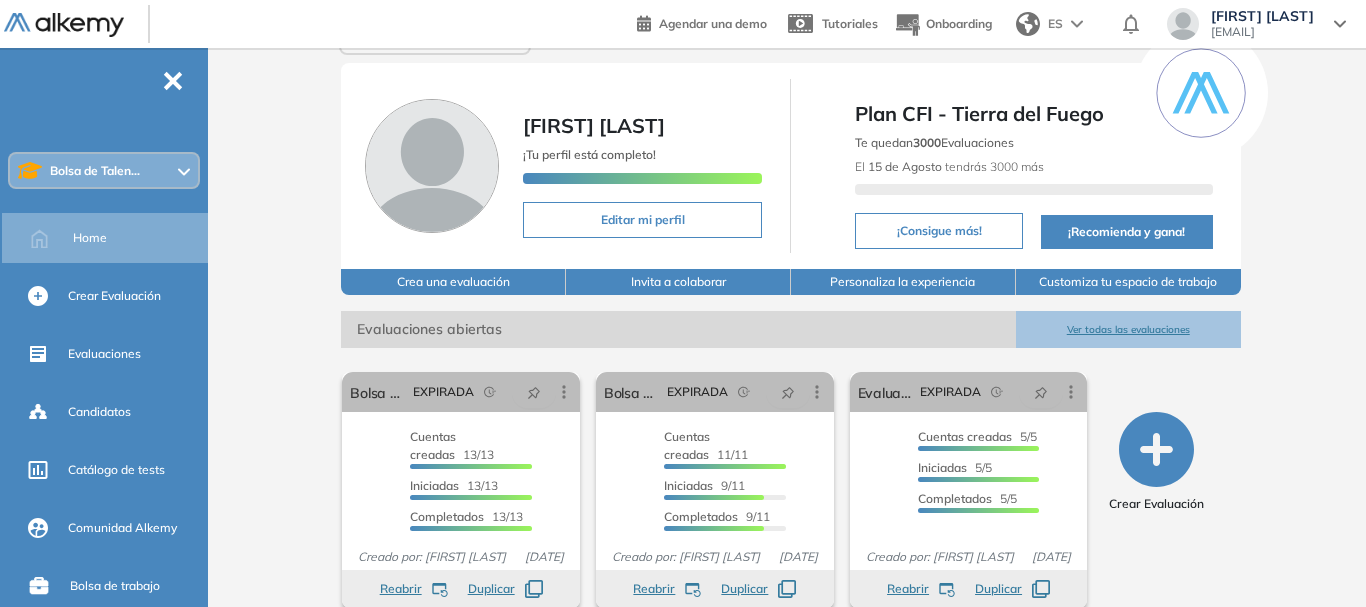 scroll, scrollTop: 102, scrollLeft: 0, axis: vertical 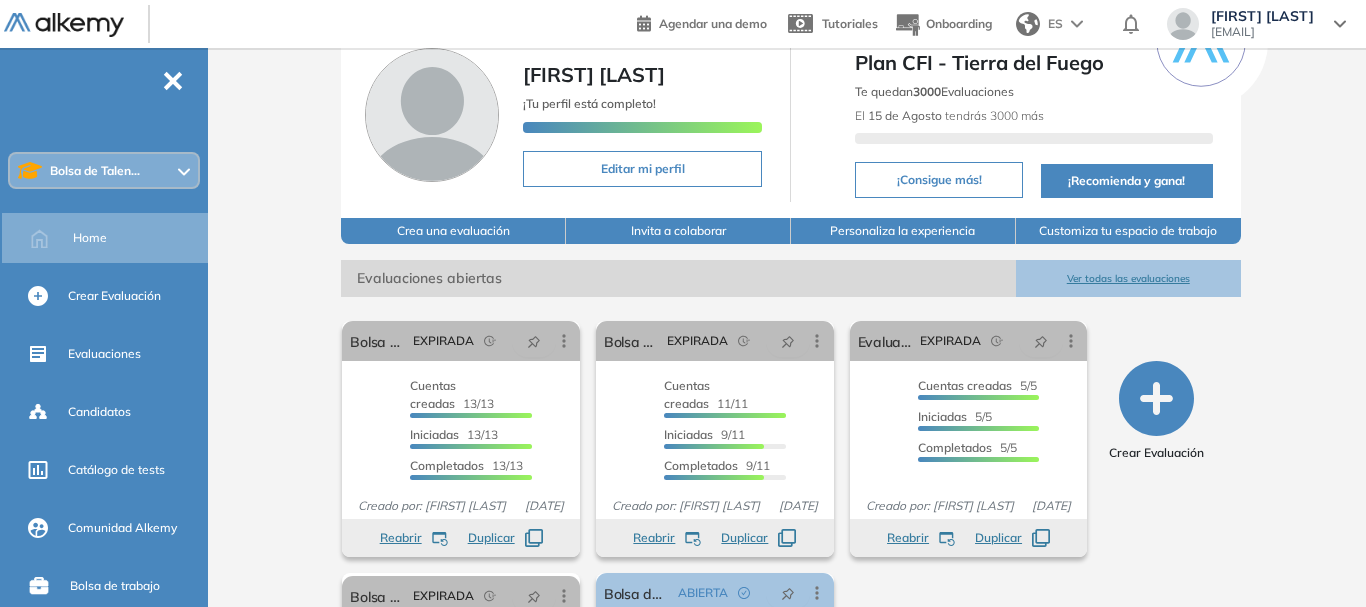click on "Invita a colaborar" at bounding box center [678, 231] 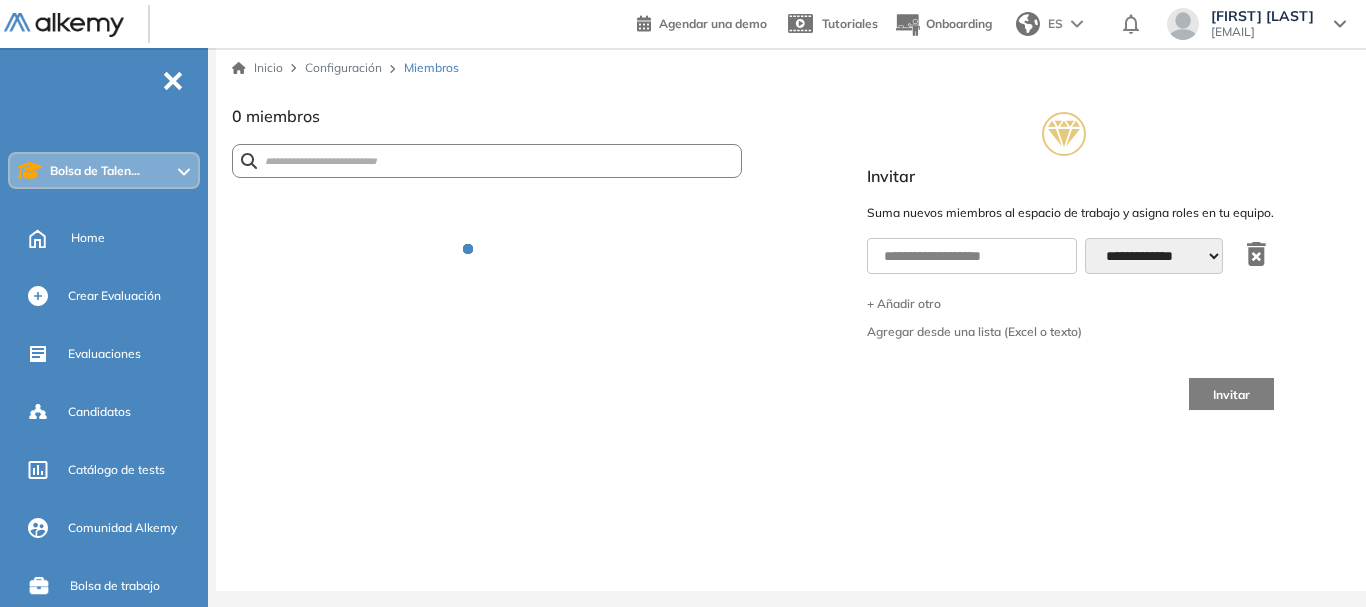 scroll, scrollTop: 0, scrollLeft: 0, axis: both 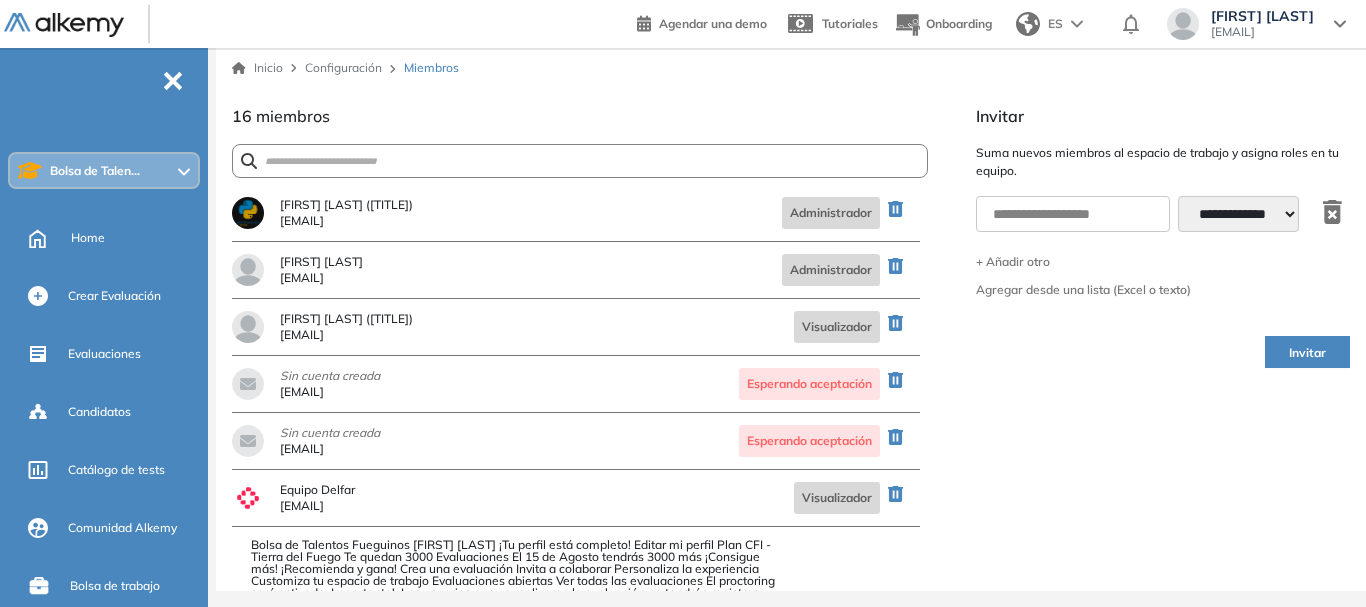 click on "**********" at bounding box center [791, 347] 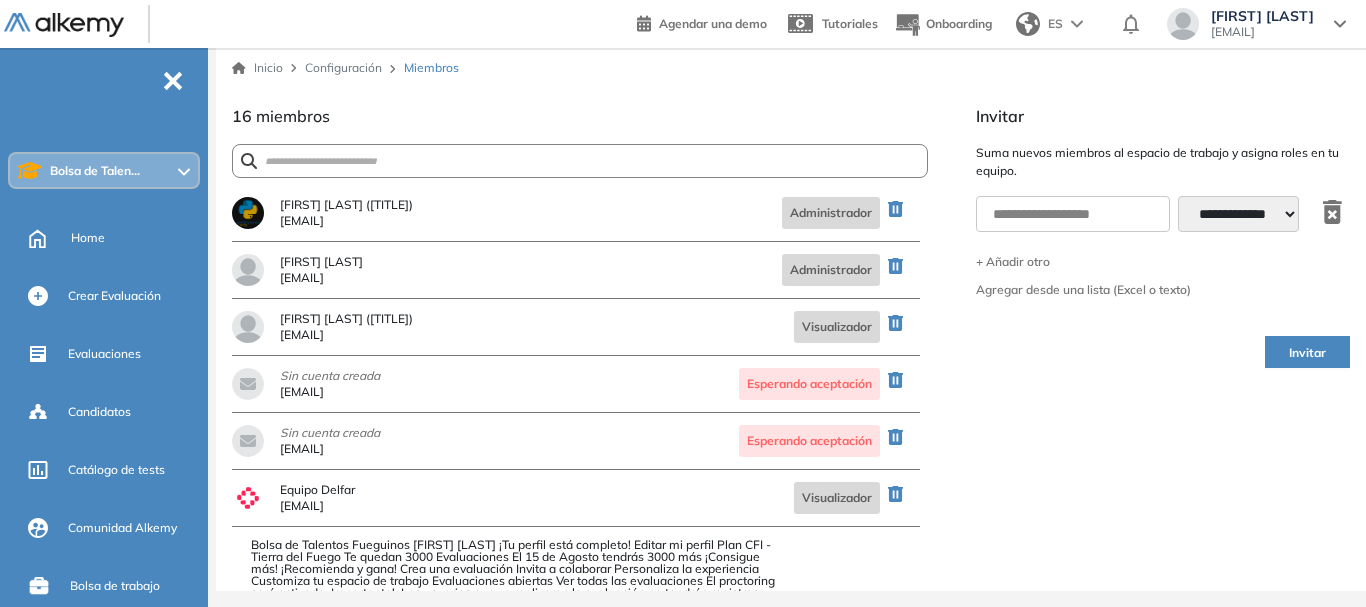 click on "**********" at bounding box center [791, 347] 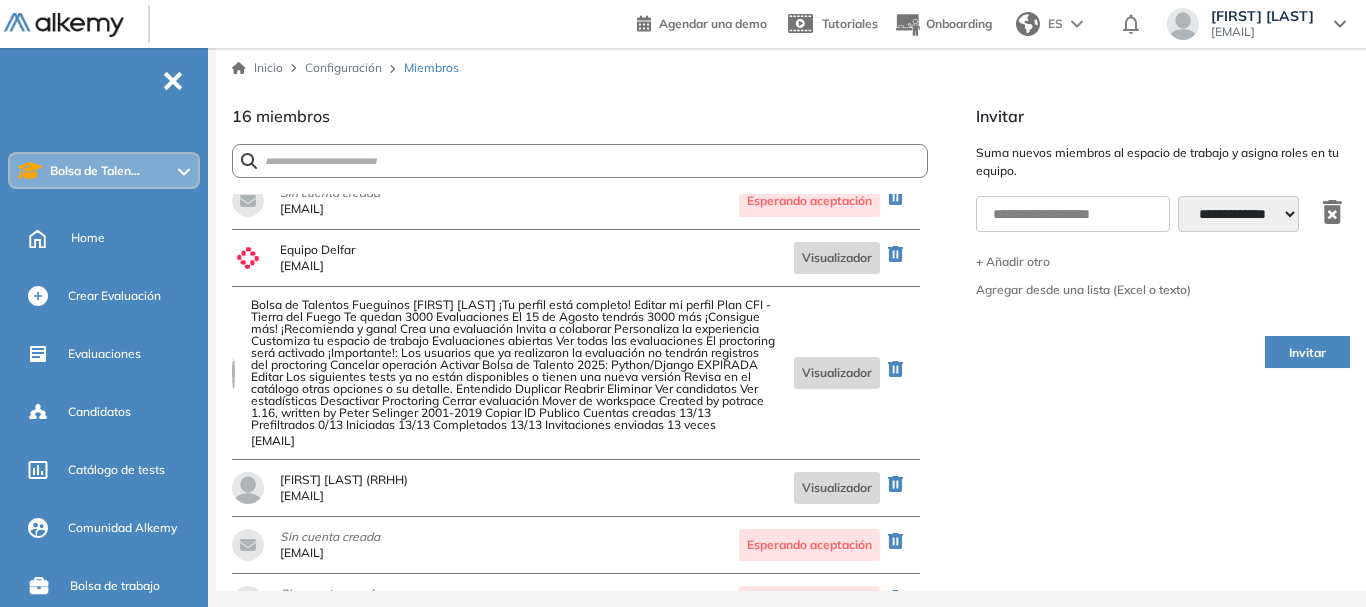 scroll, scrollTop: 539, scrollLeft: 0, axis: vertical 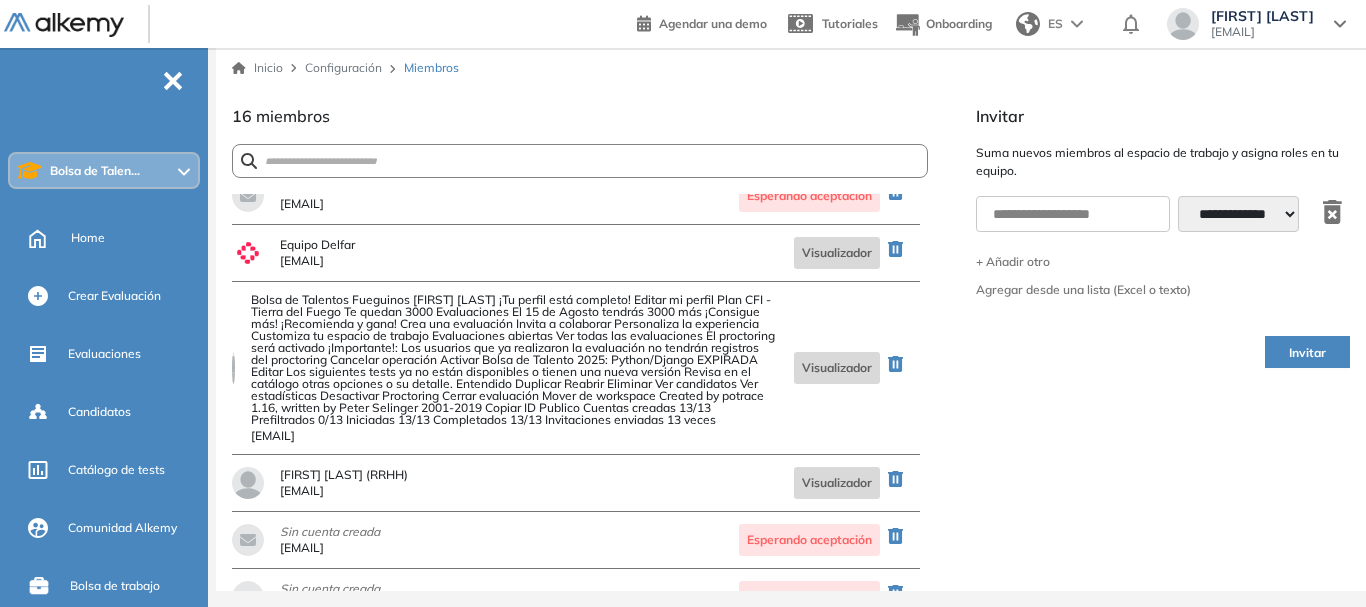 click on "**********" at bounding box center (1163, 347) 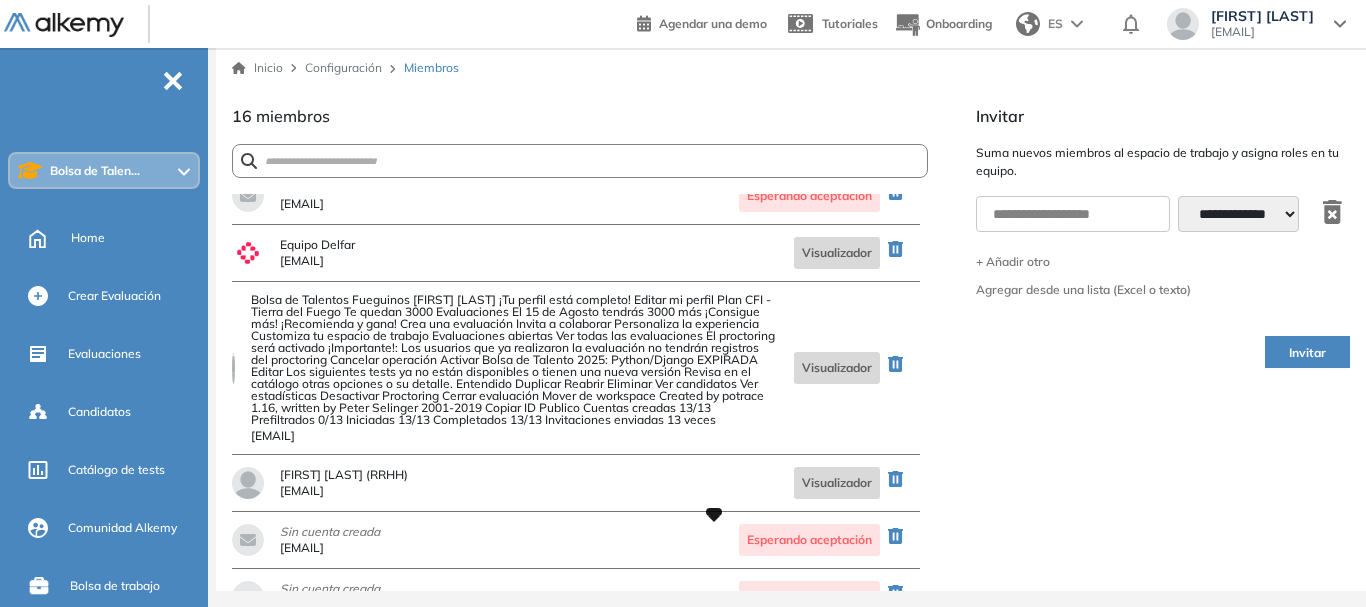 click 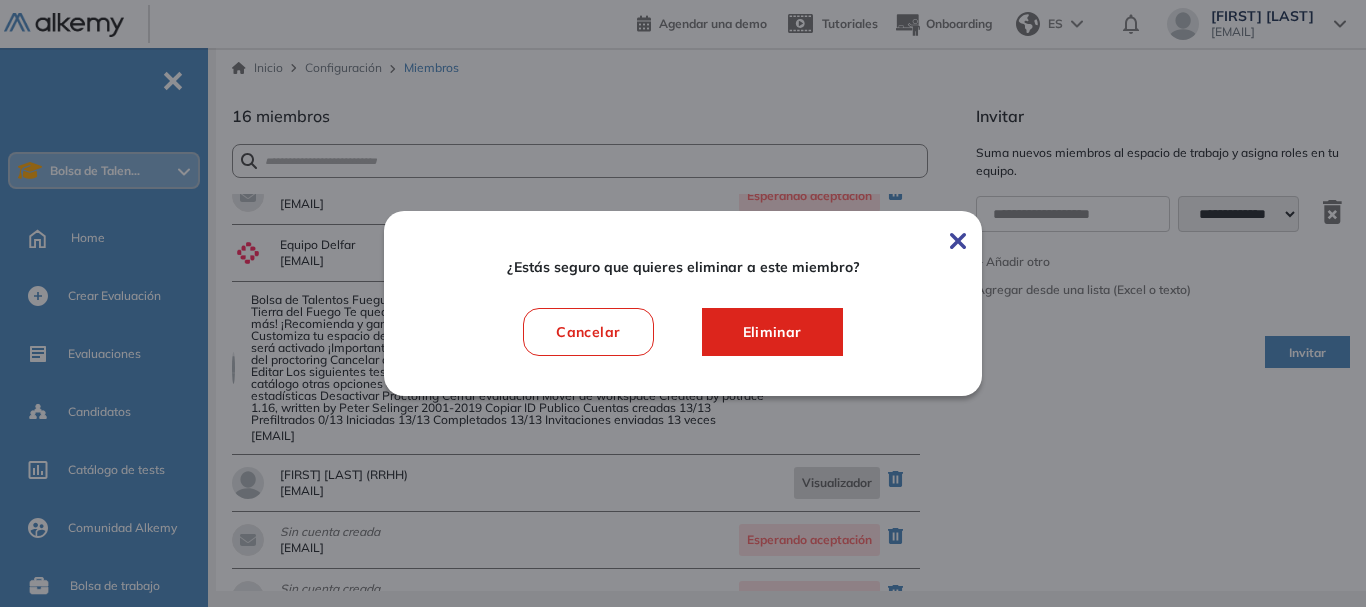 click on "Eliminar" at bounding box center (772, 332) 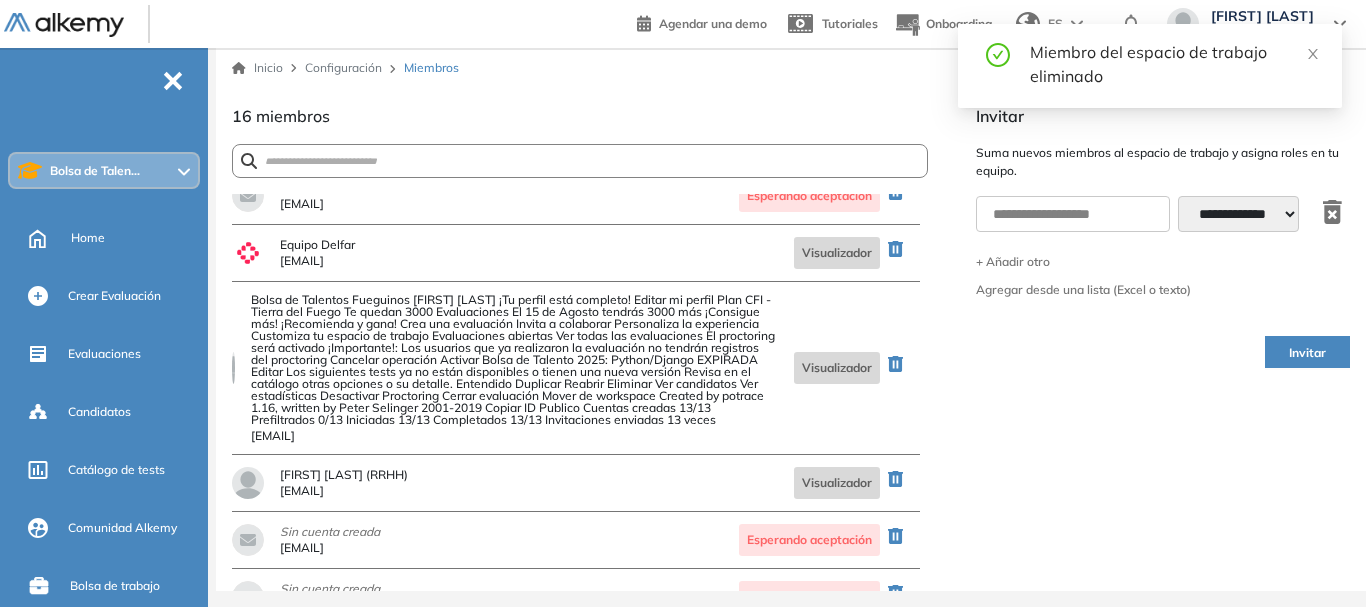scroll, scrollTop: 482, scrollLeft: 0, axis: vertical 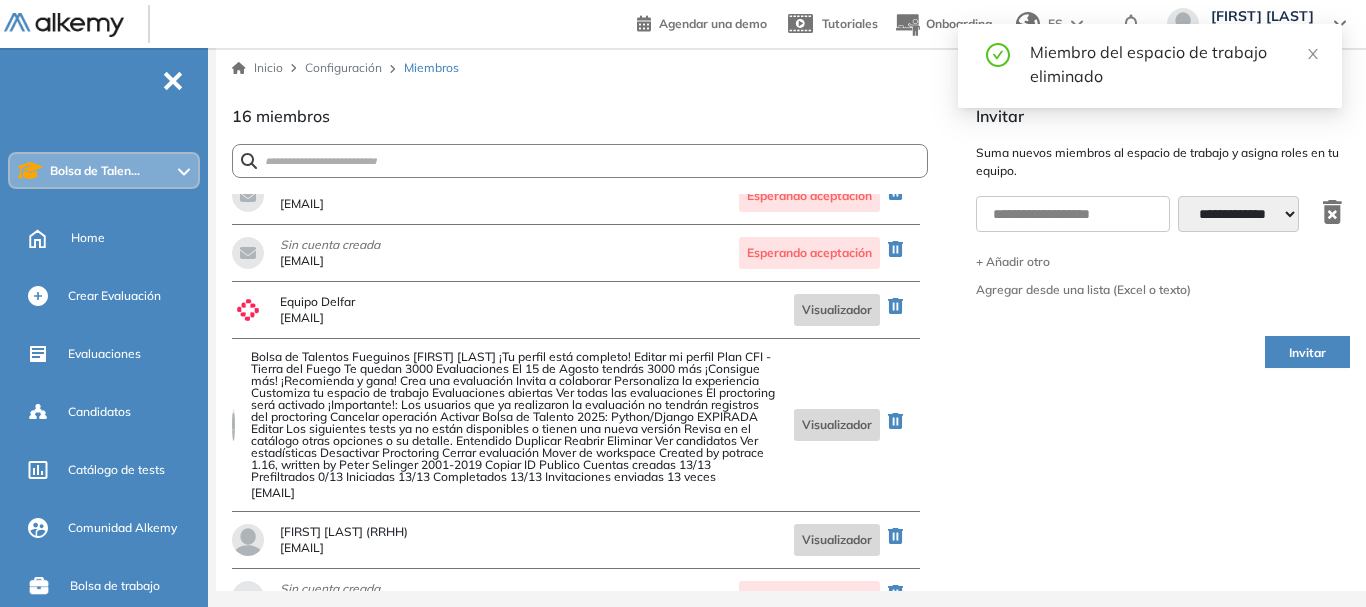 click on "**********" at bounding box center (1163, 347) 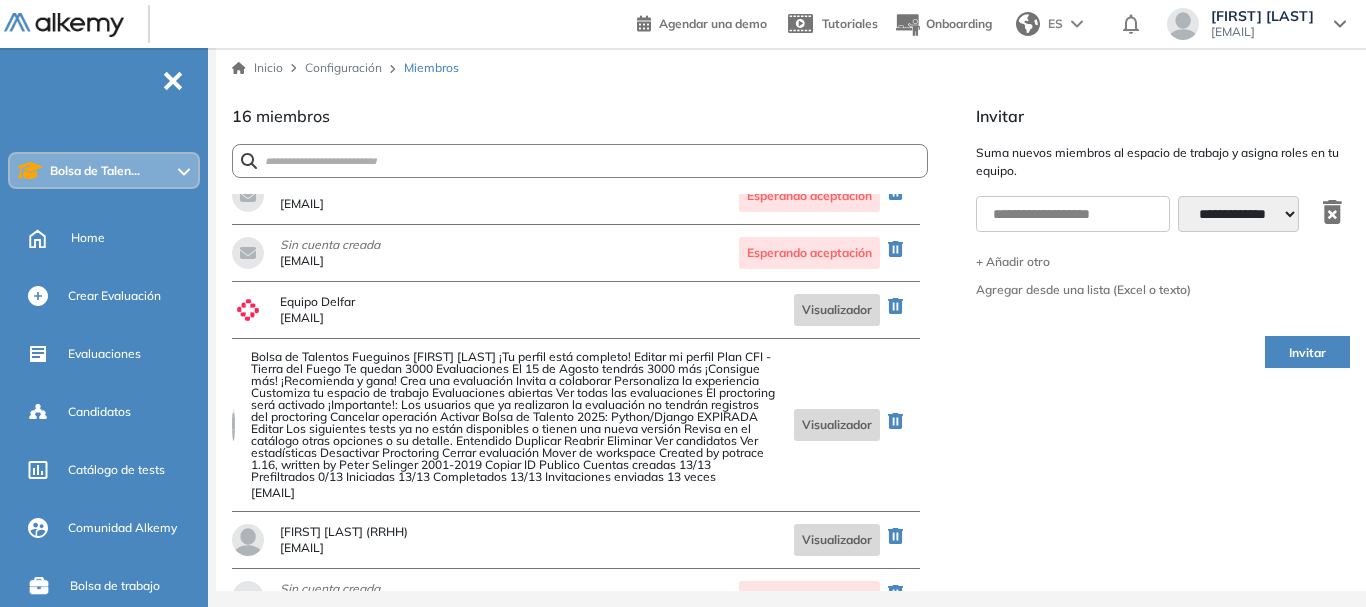 click on "Bolsa de Talen..." at bounding box center (95, 171) 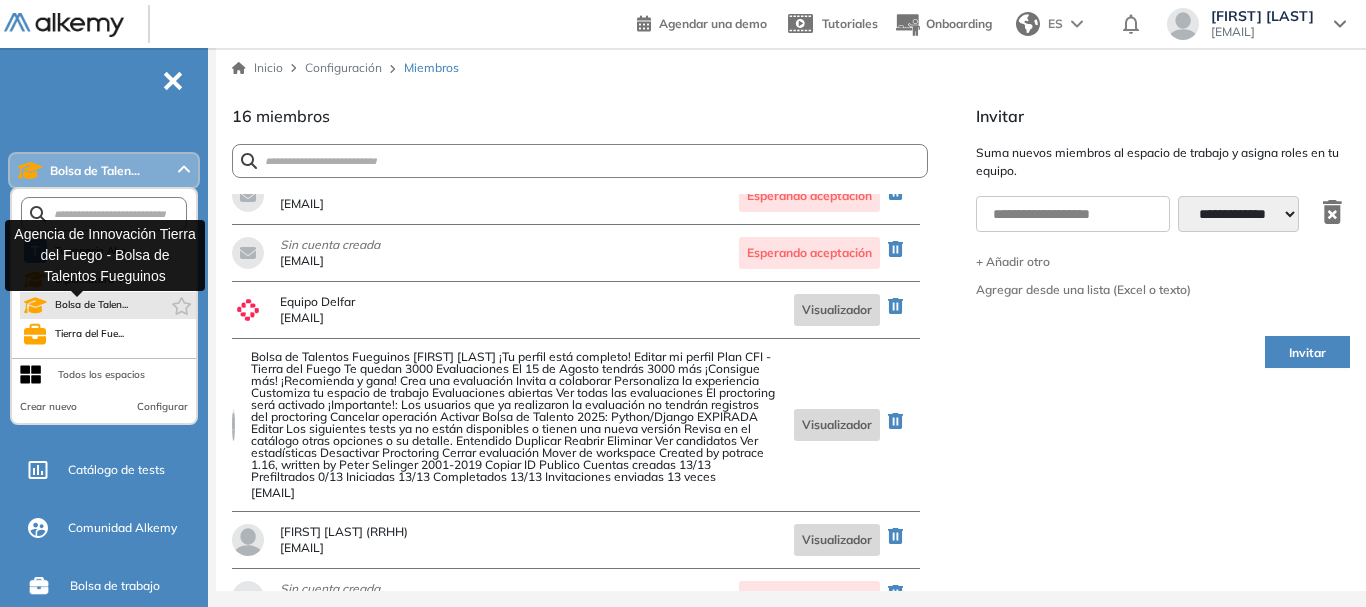 click on "Bolsa de Talen..." at bounding box center [92, 305] 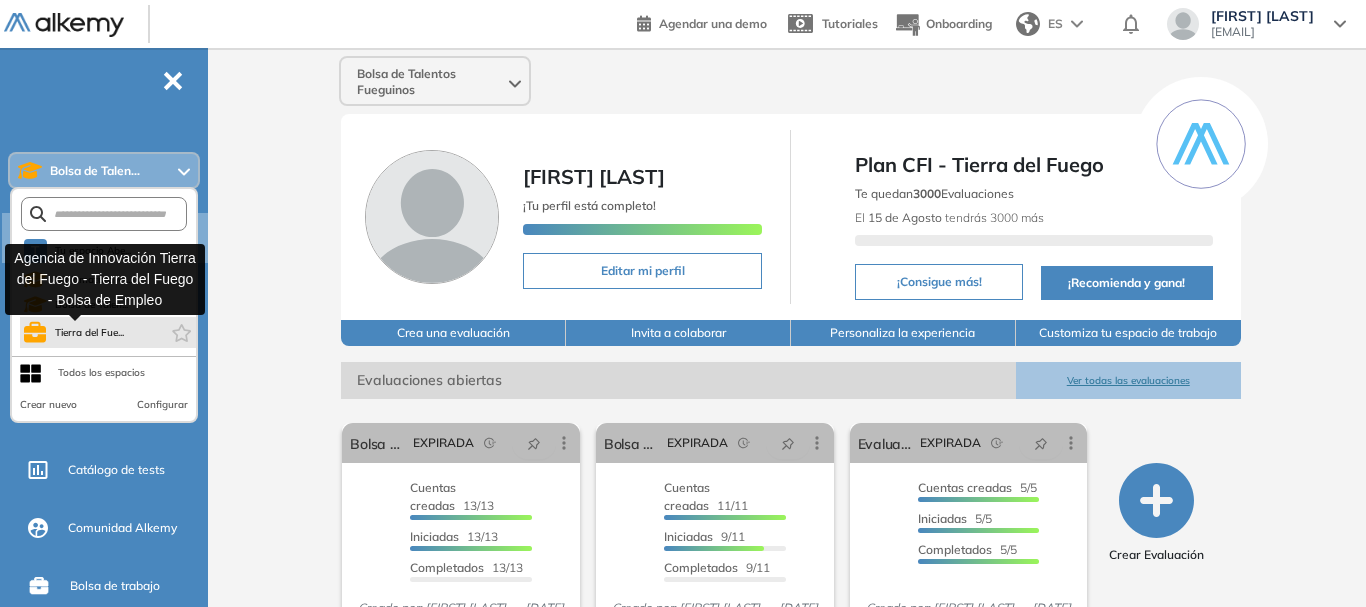 click on "Tierra del Fue..." at bounding box center [89, 333] 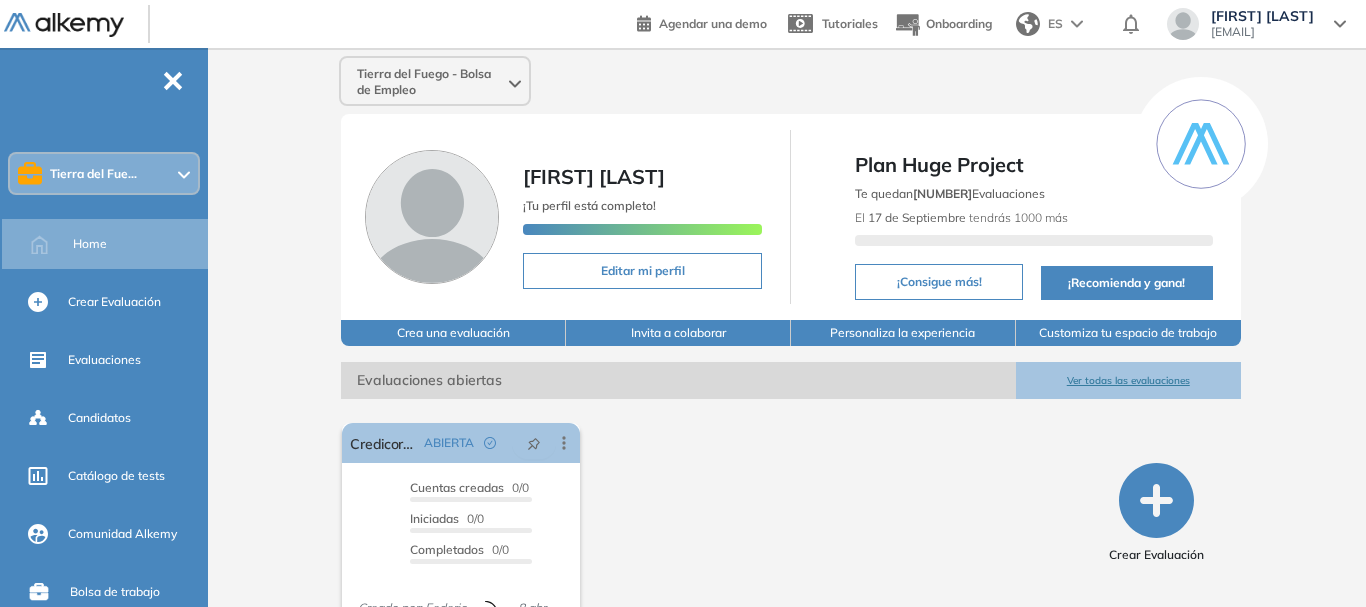 click 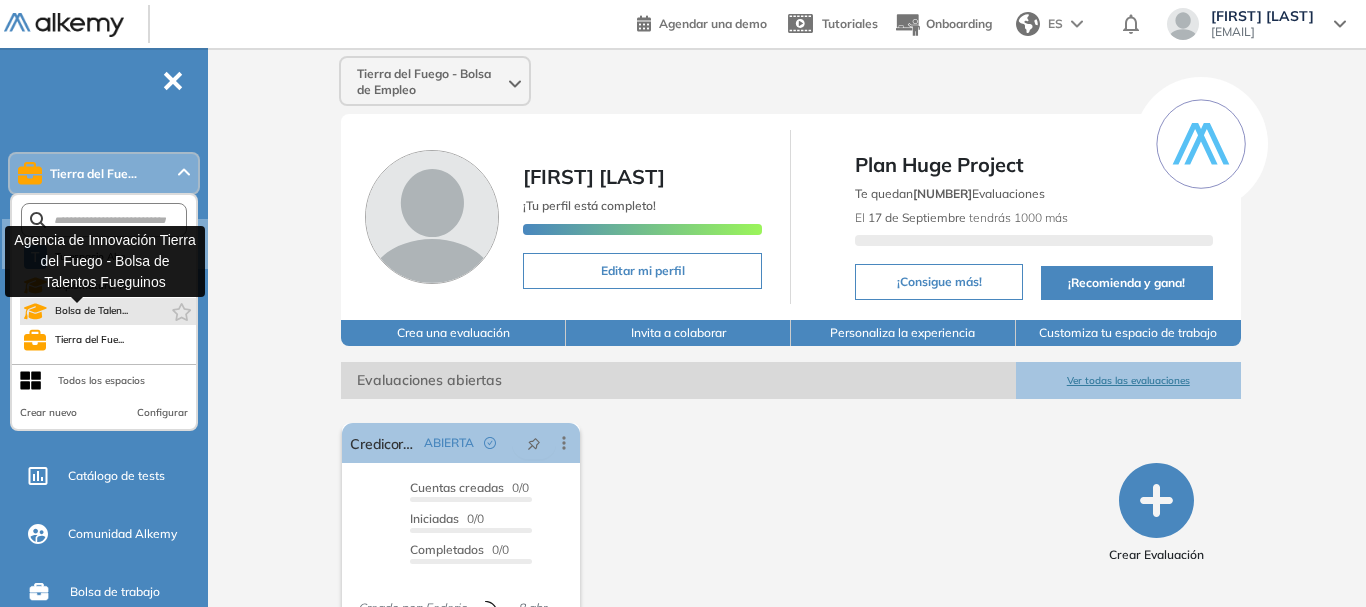 click on "Bolsa de Talen..." at bounding box center (92, 311) 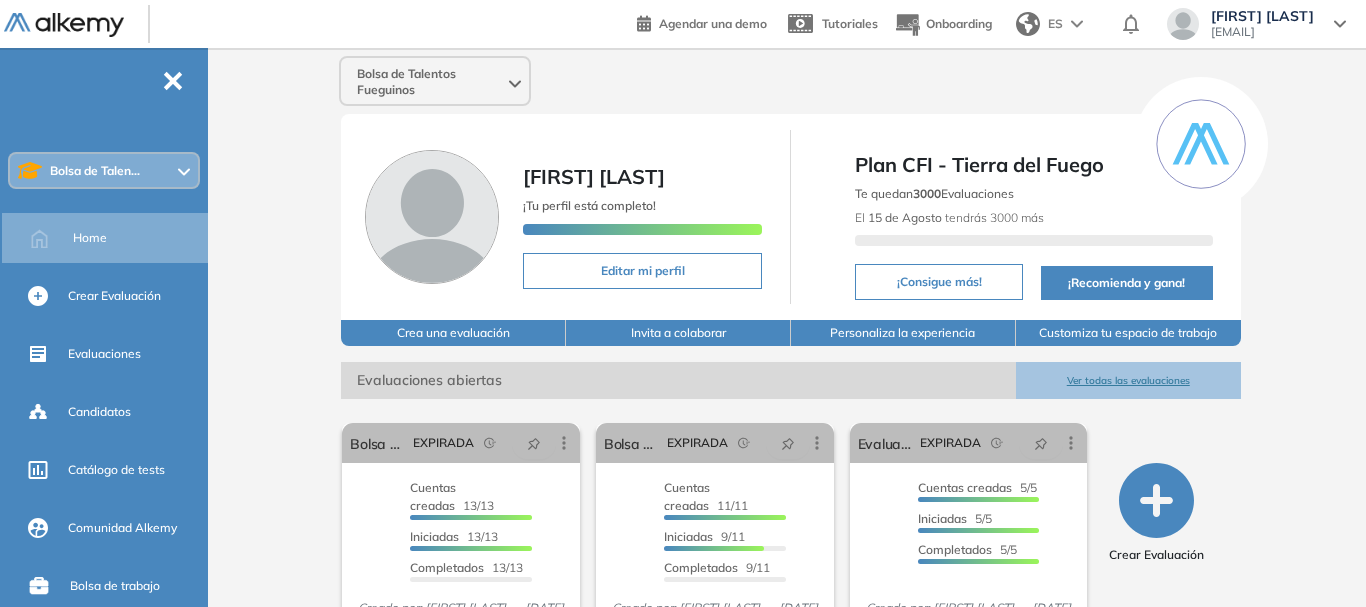 click on "Invita a colaborar" at bounding box center (678, 333) 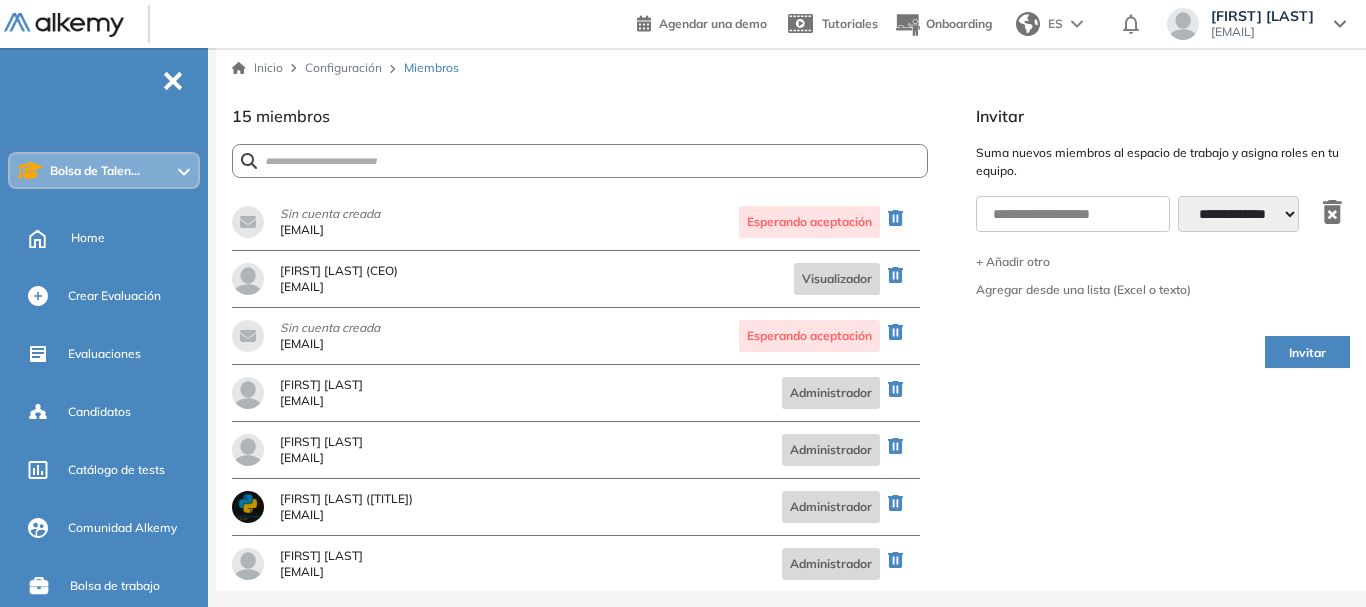 click on "**********" at bounding box center [1238, 214] 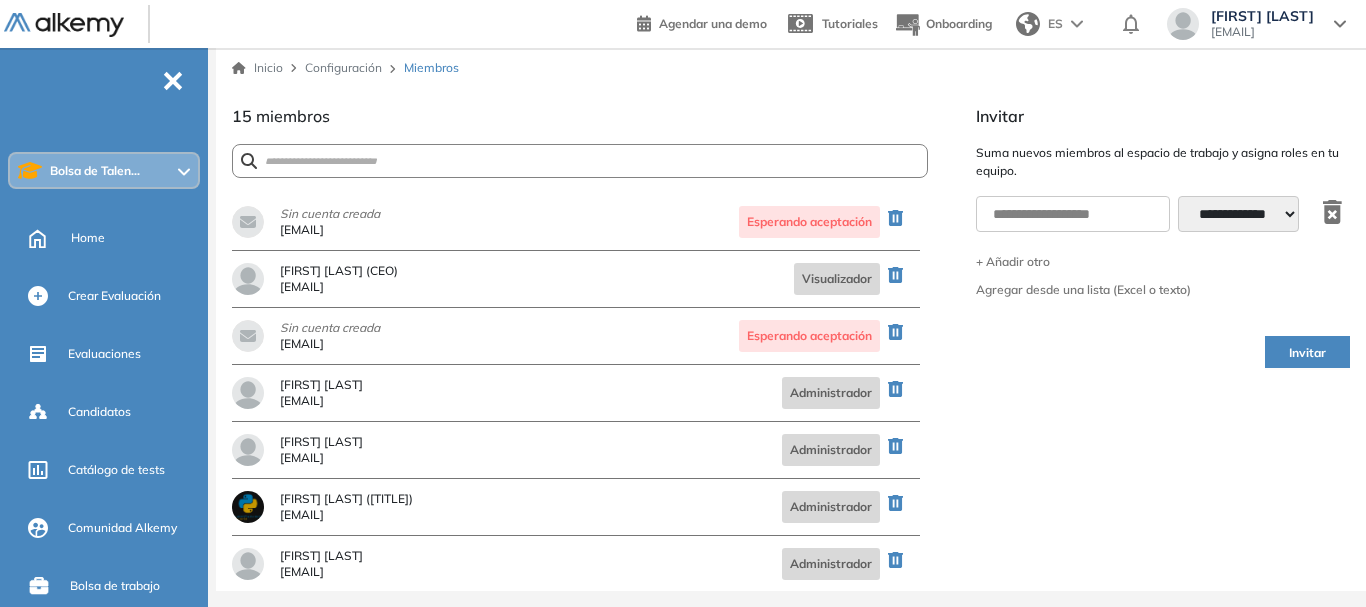 click on "Invitar" at bounding box center [1163, 116] 